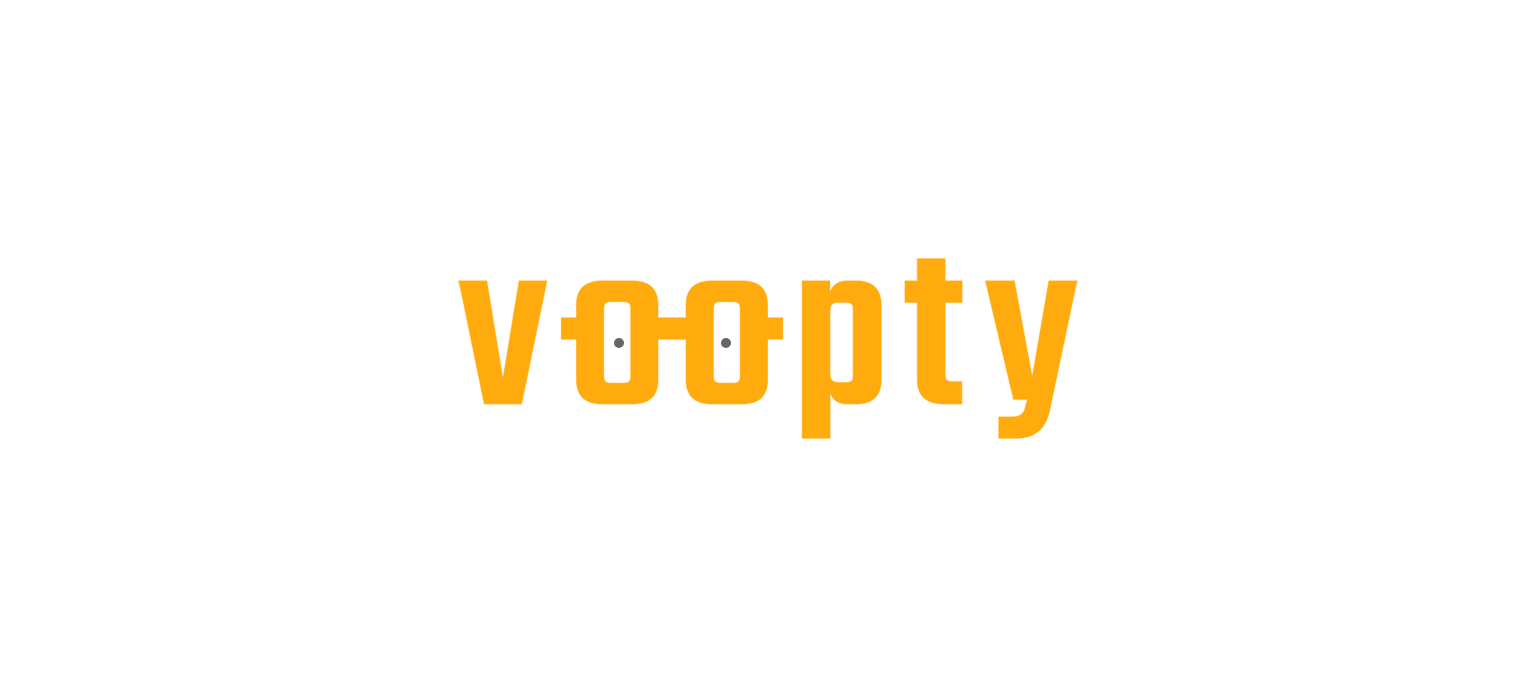 scroll, scrollTop: 0, scrollLeft: 0, axis: both 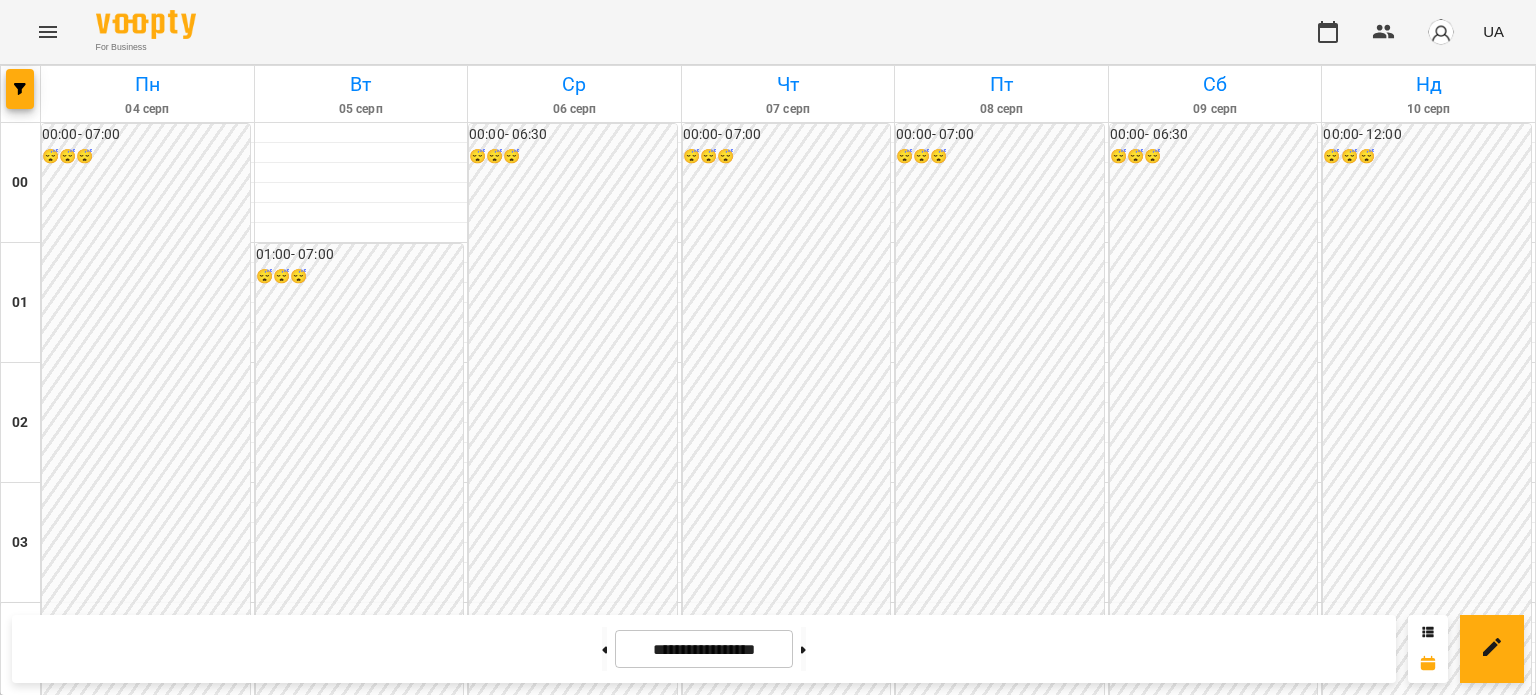 click 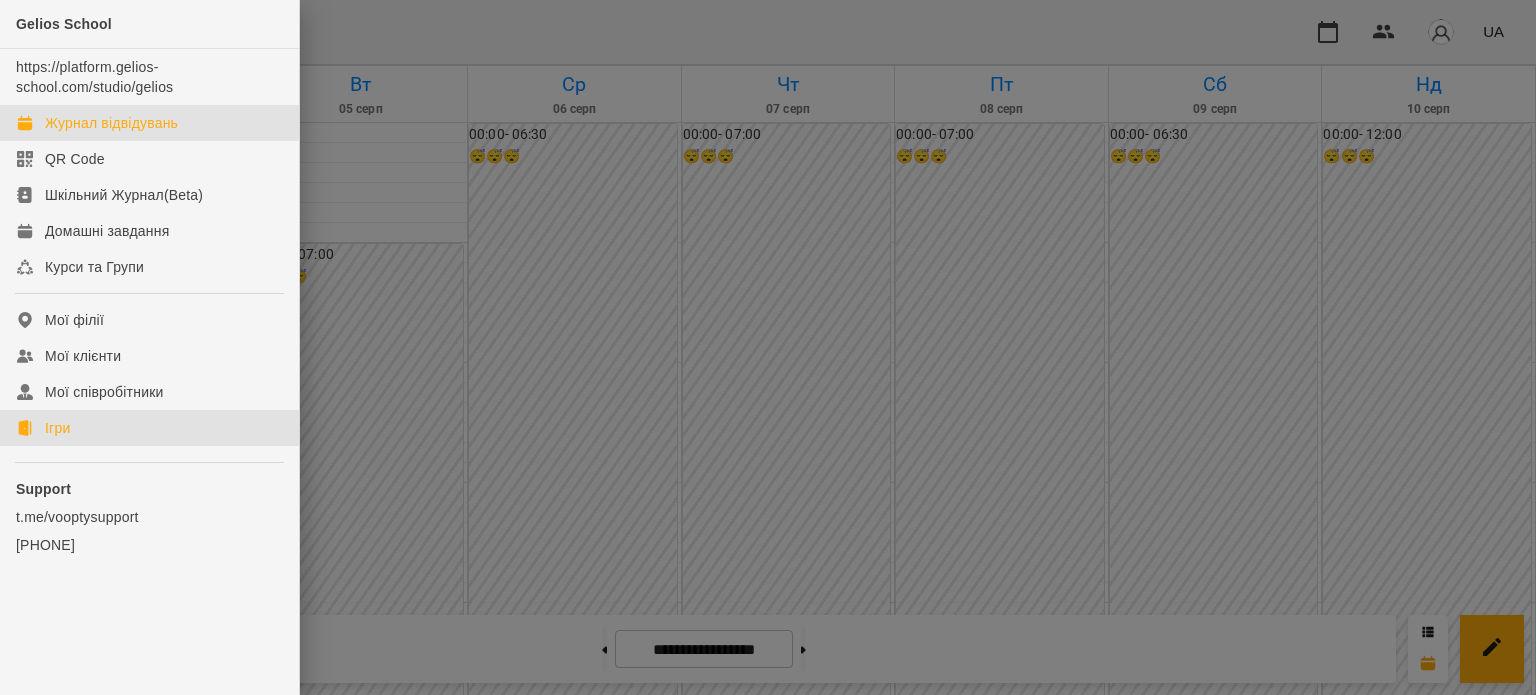 click on "Ігри" 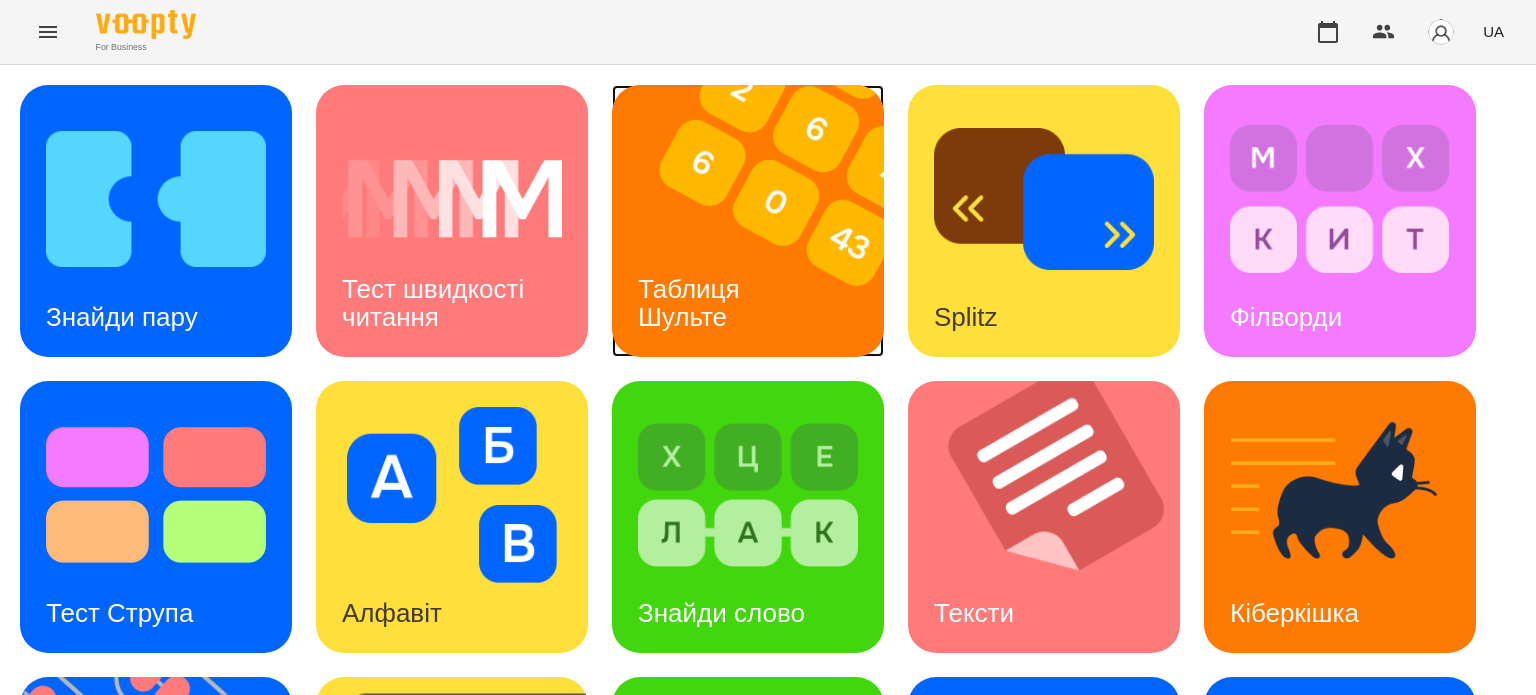 click on "Таблиця
Шульте" at bounding box center (692, 303) 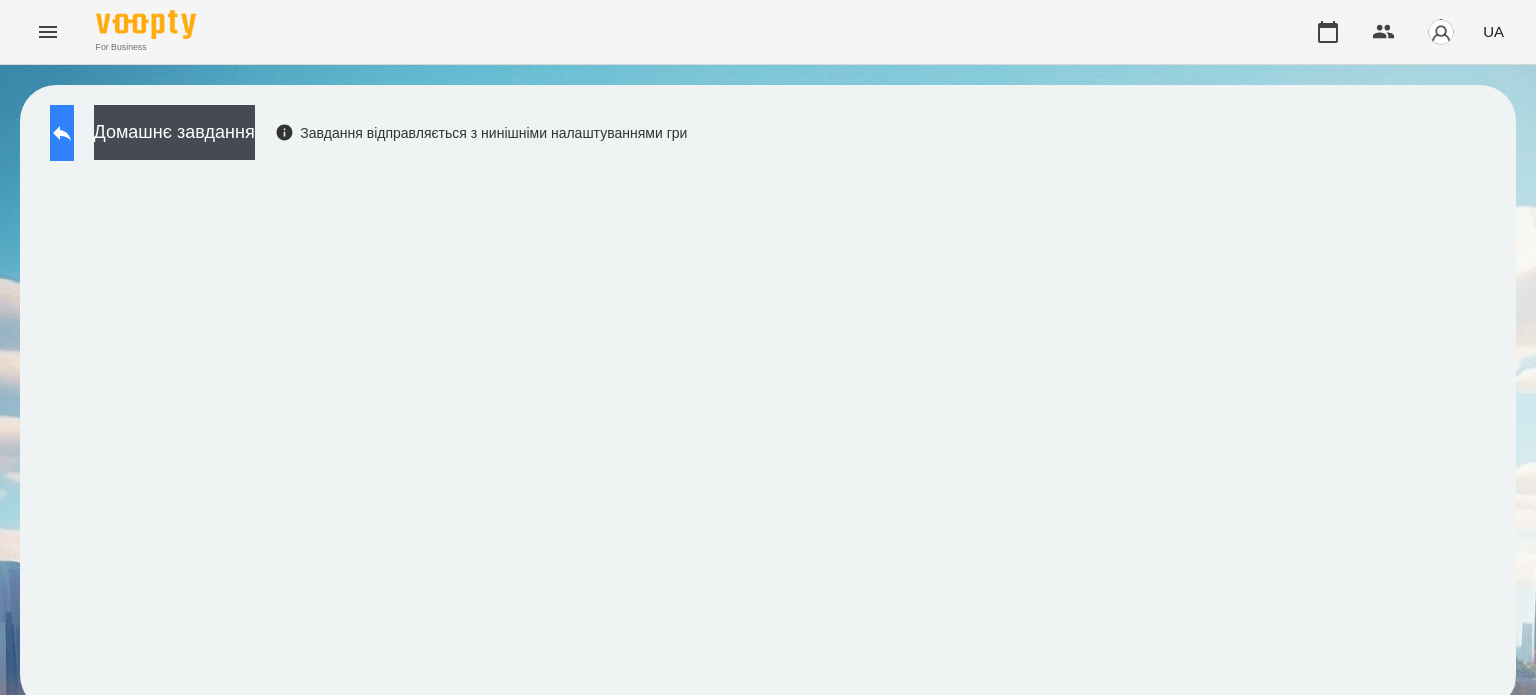 click 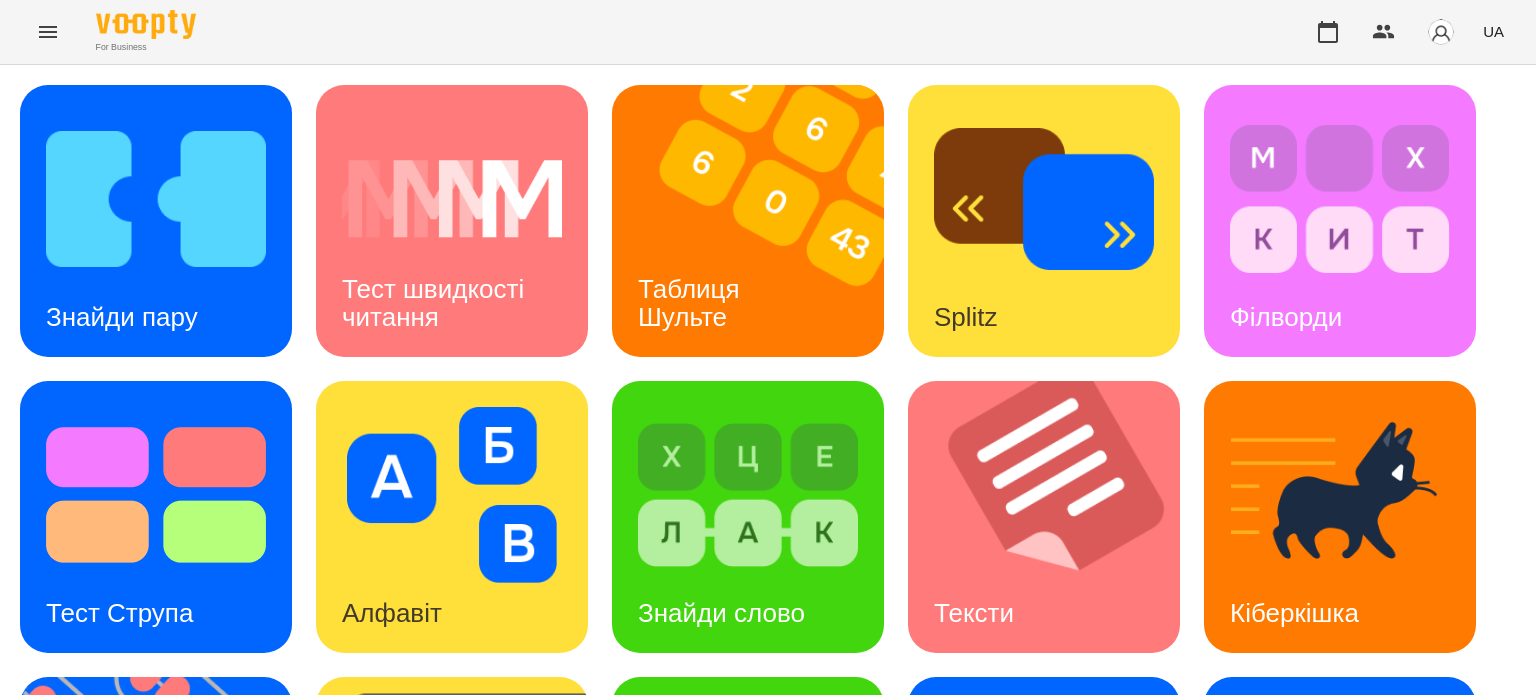 scroll, scrollTop: 569, scrollLeft: 0, axis: vertical 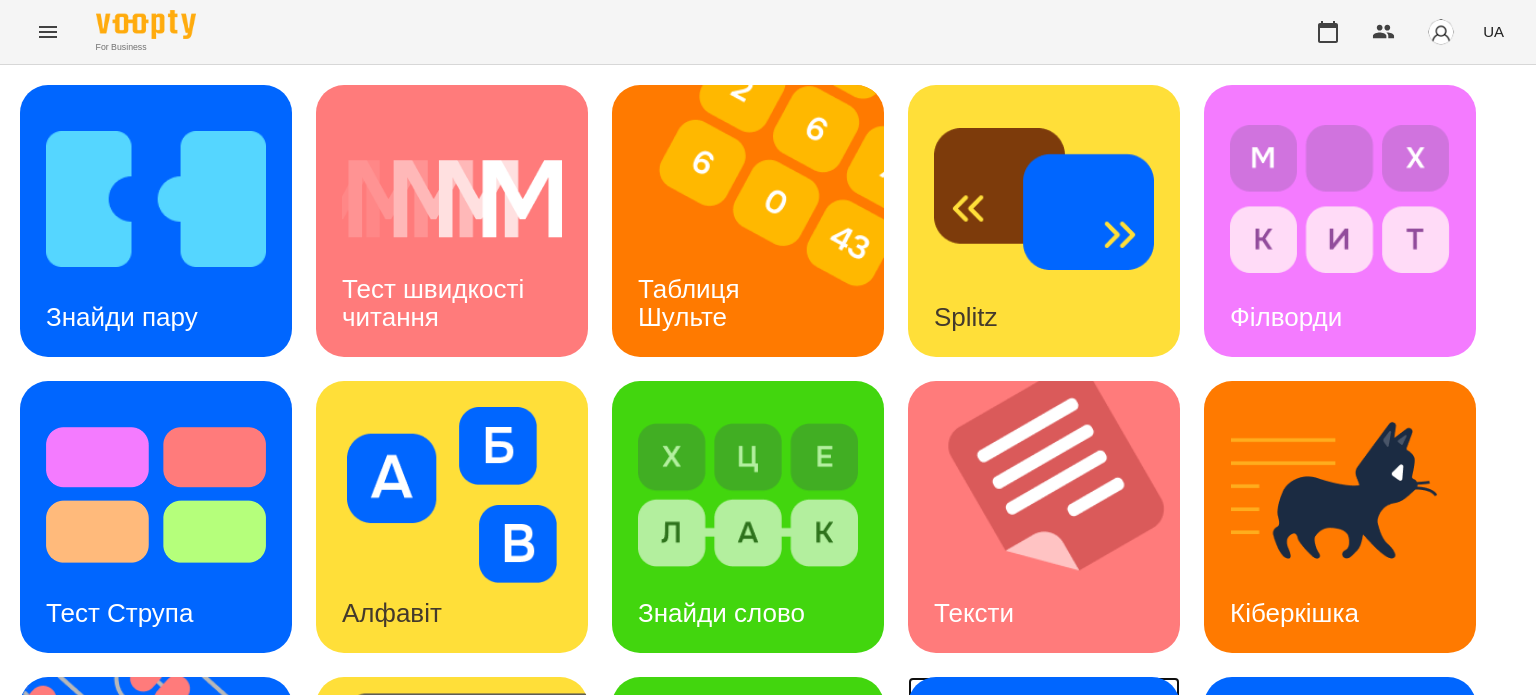 click on "Мнемотехніка" at bounding box center [1017, 909] 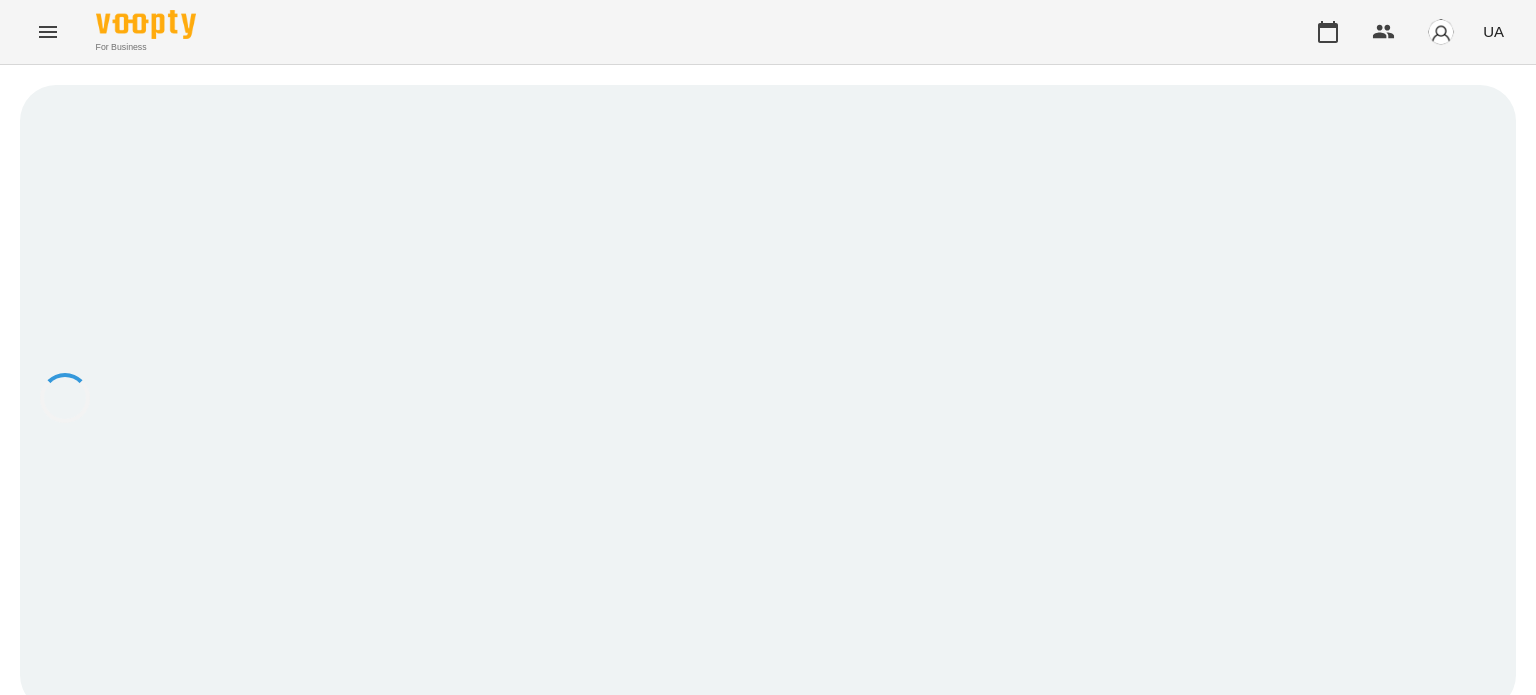 scroll, scrollTop: 0, scrollLeft: 0, axis: both 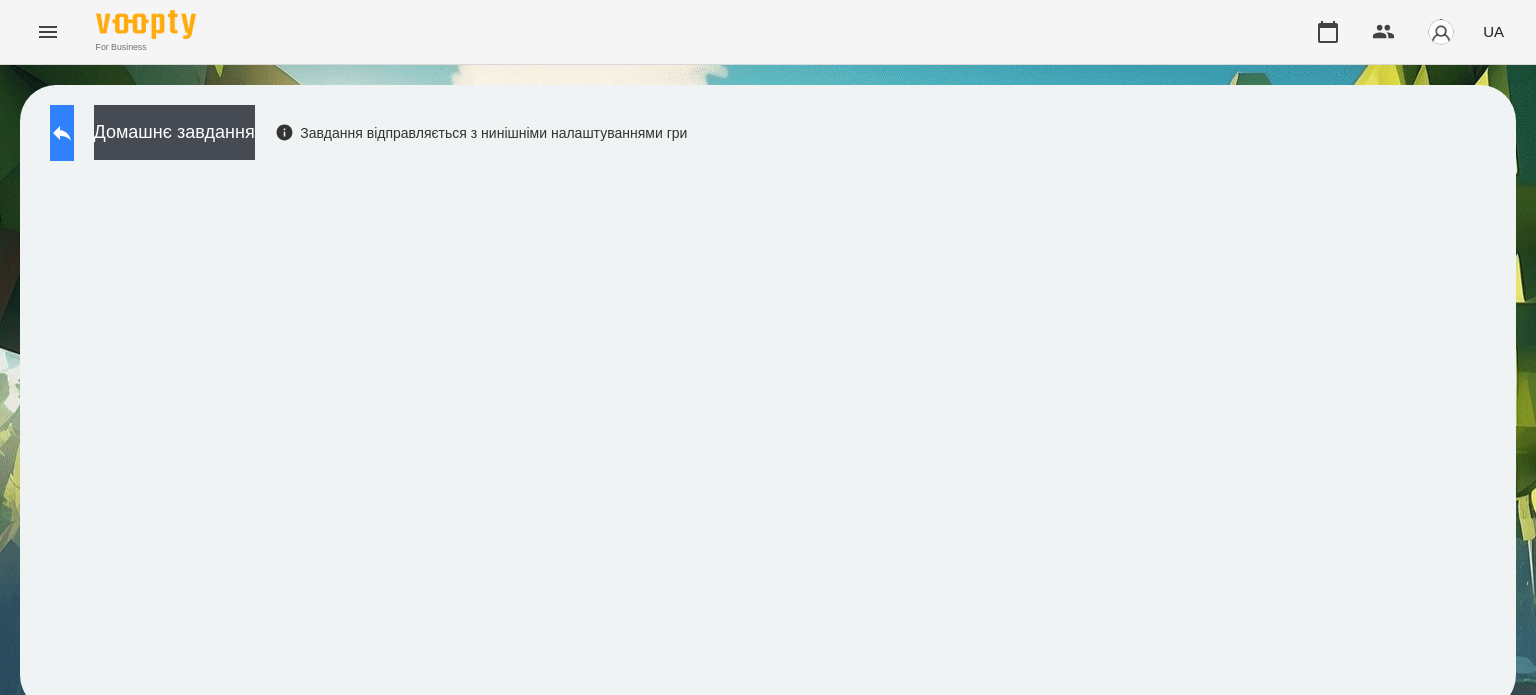 click 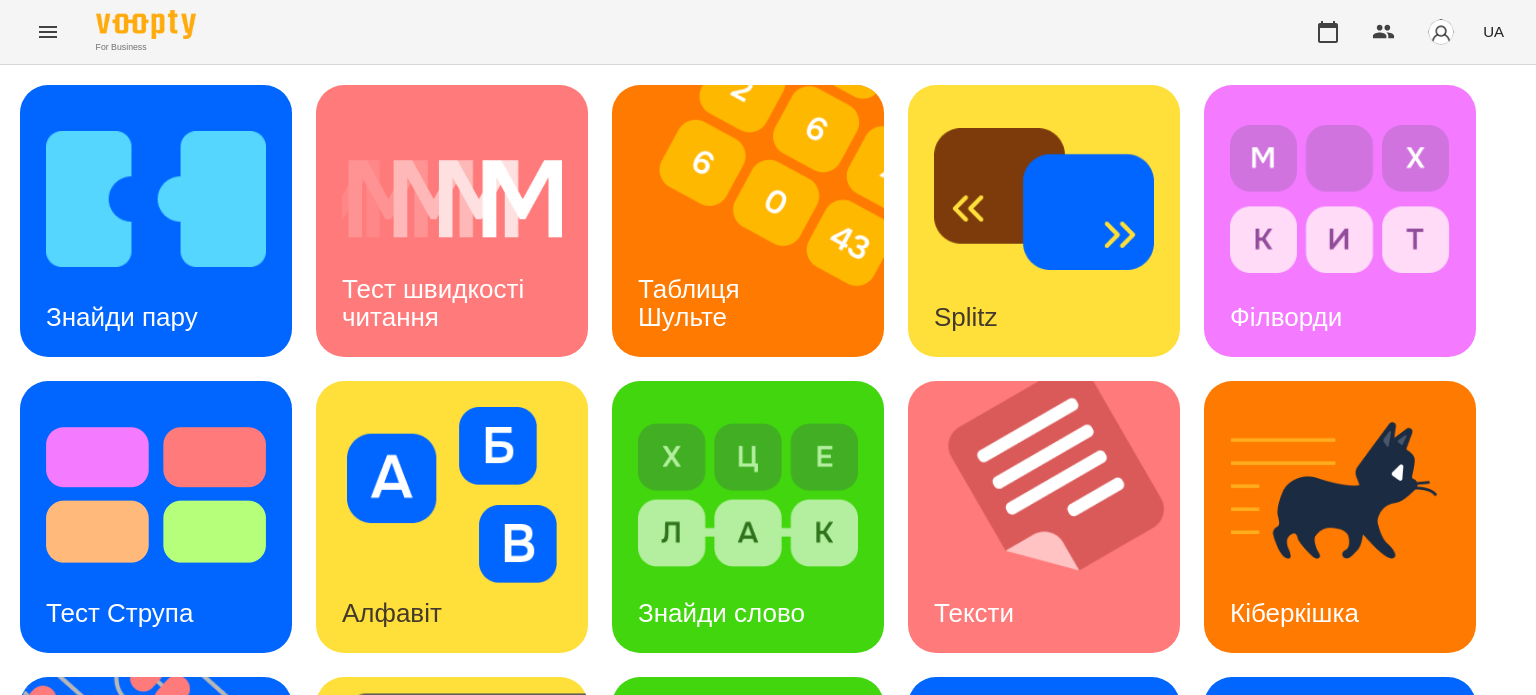 scroll, scrollTop: 300, scrollLeft: 0, axis: vertical 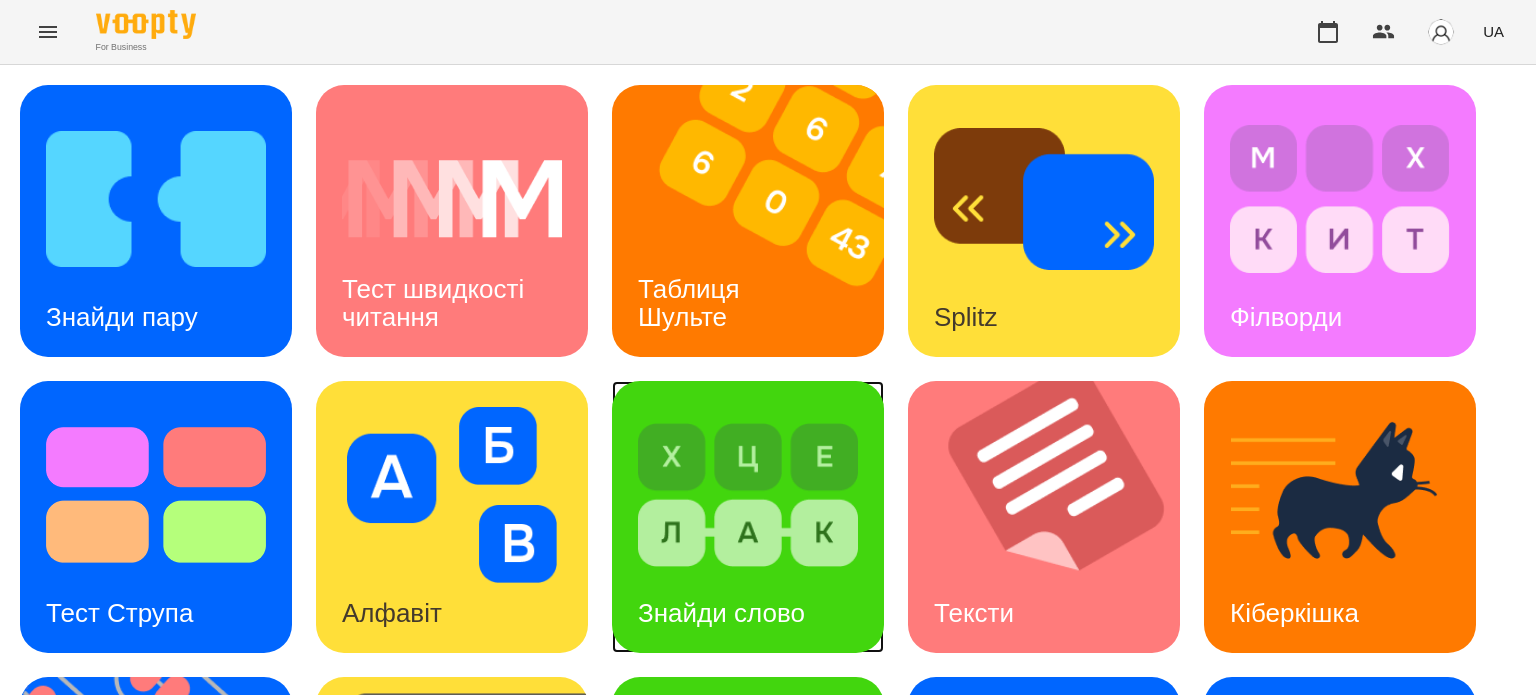 click at bounding box center [748, 495] 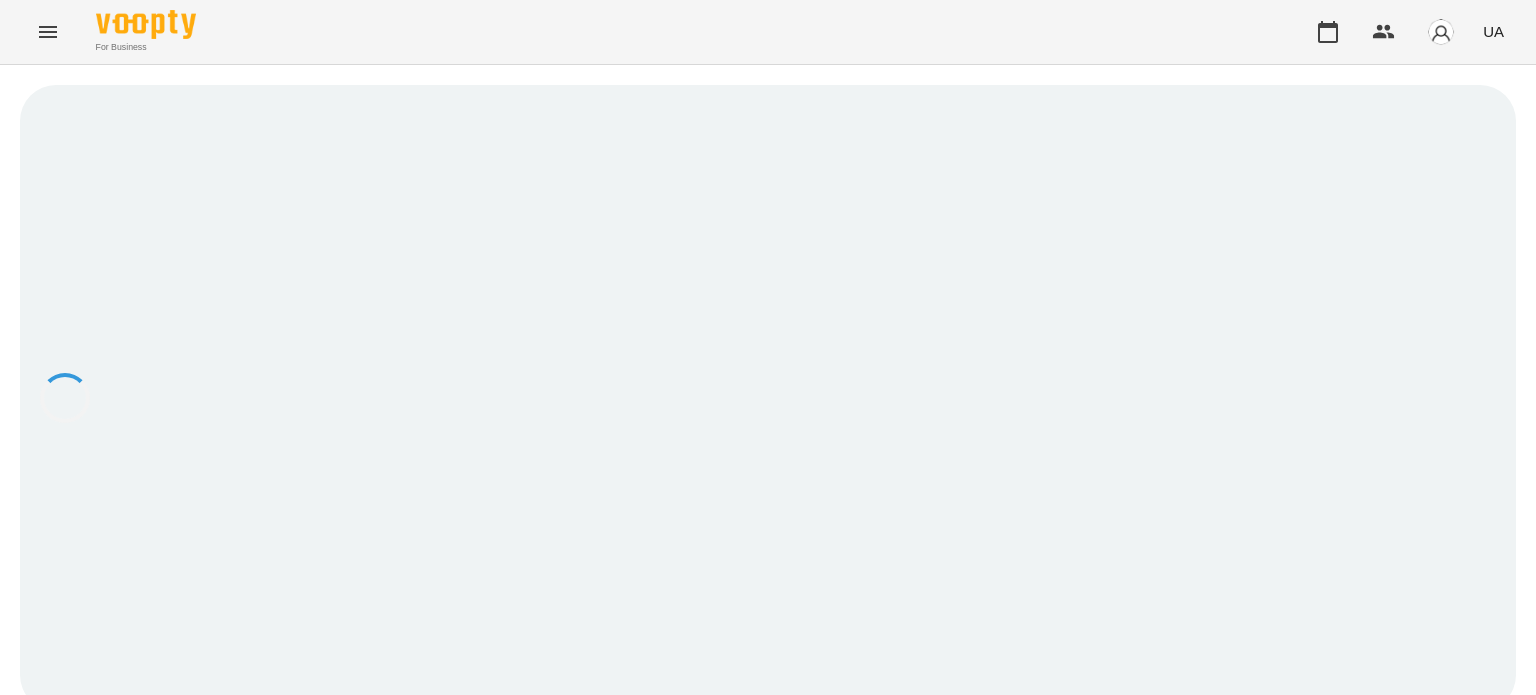 scroll, scrollTop: 0, scrollLeft: 0, axis: both 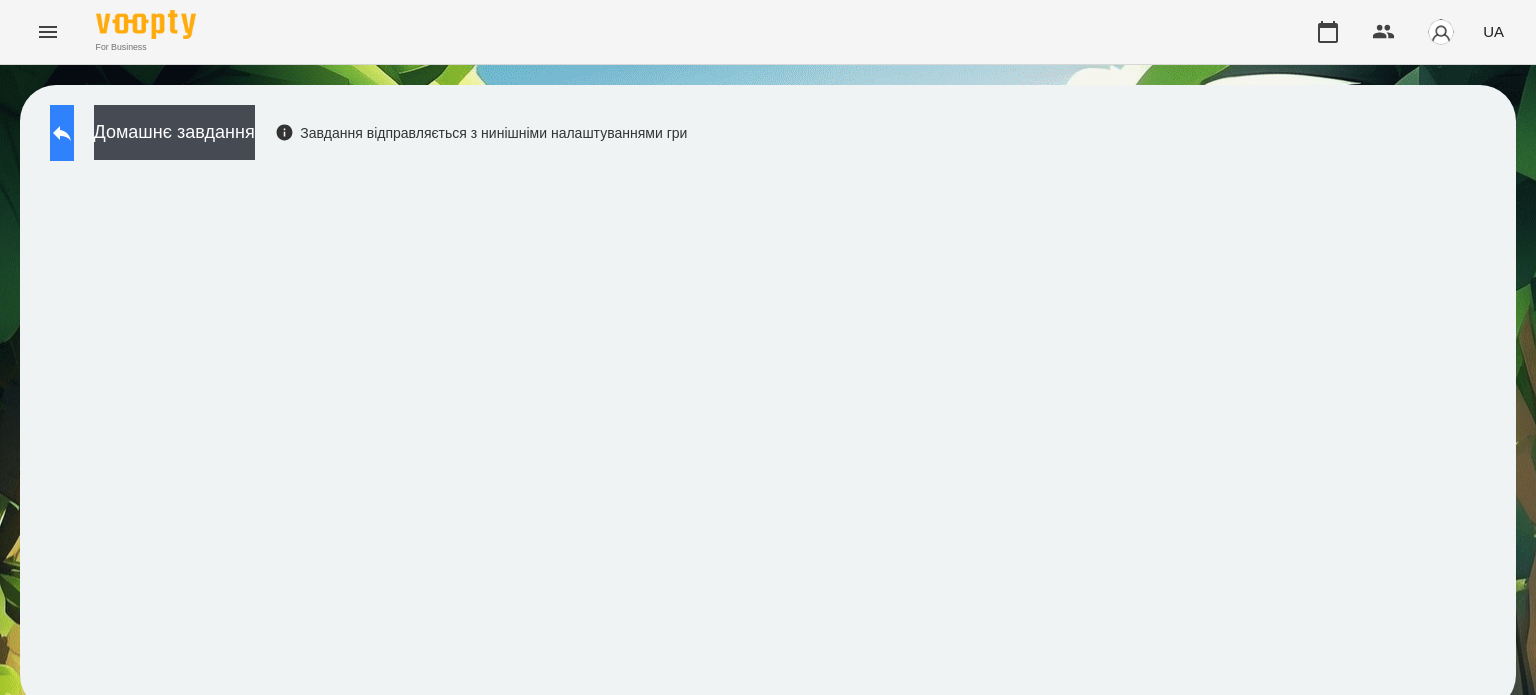 click at bounding box center [62, 133] 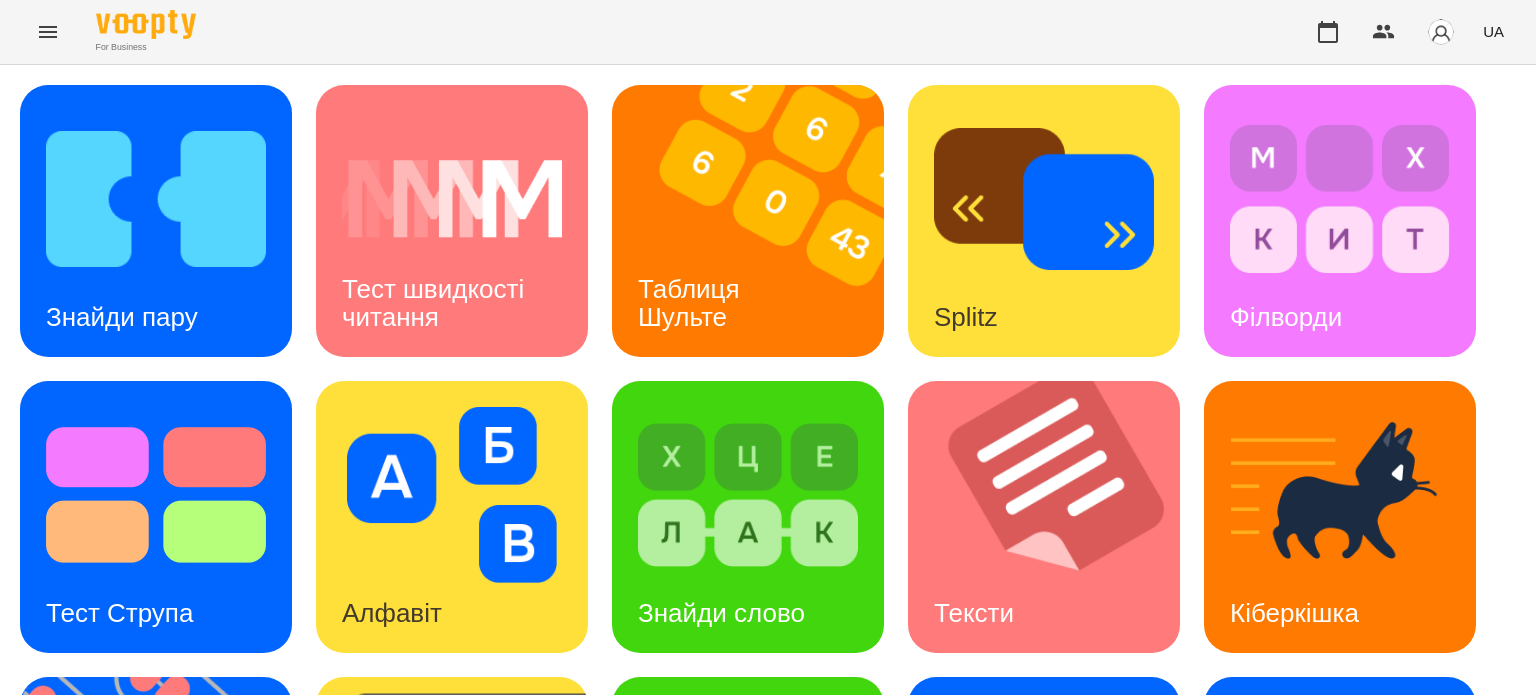scroll, scrollTop: 0, scrollLeft: 0, axis: both 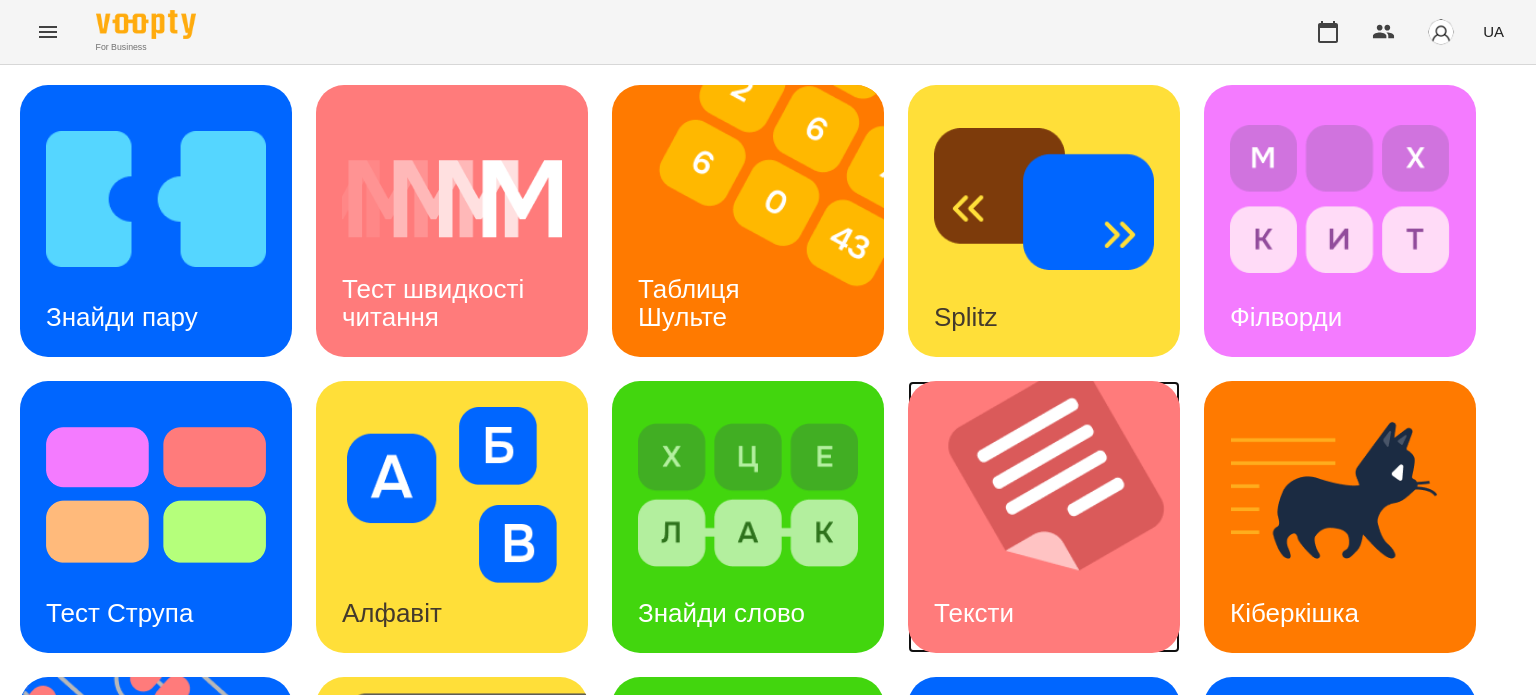 click at bounding box center (1056, 517) 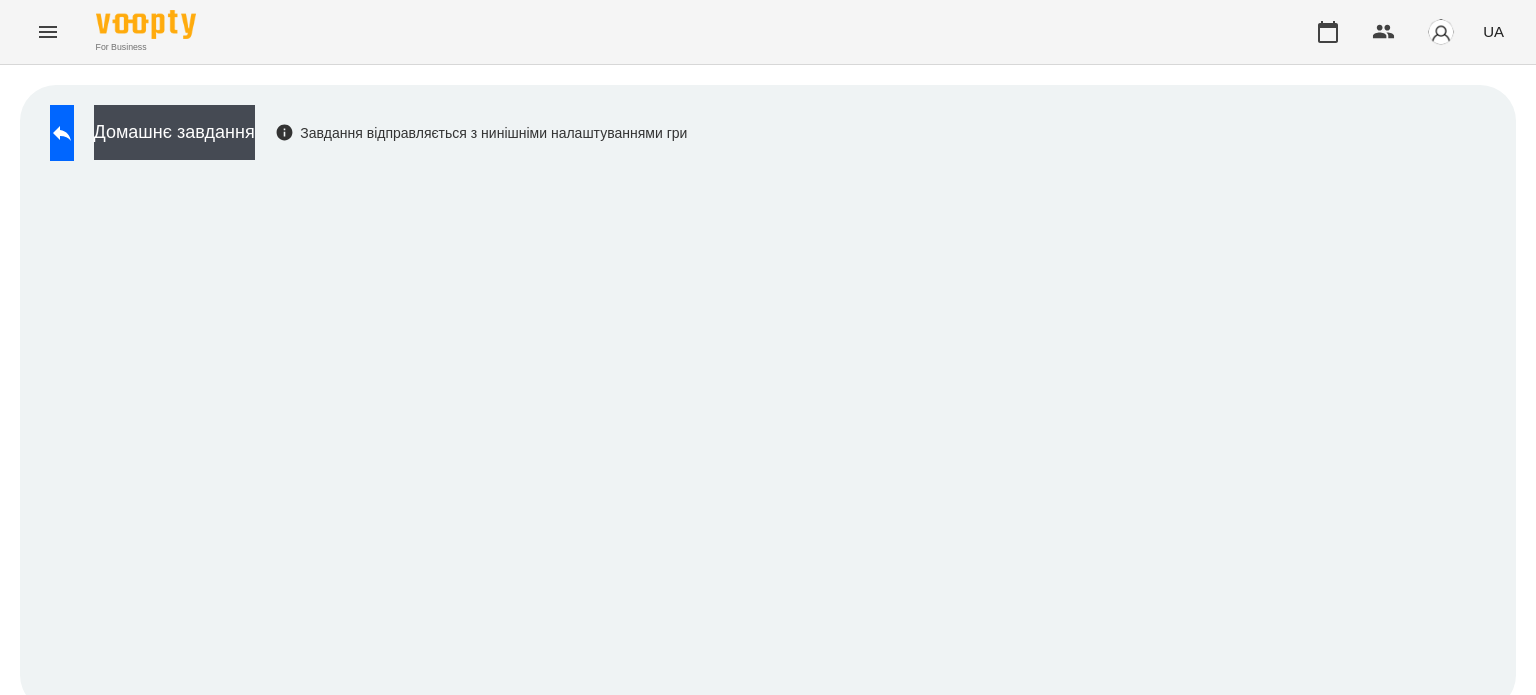 scroll, scrollTop: 15, scrollLeft: 0, axis: vertical 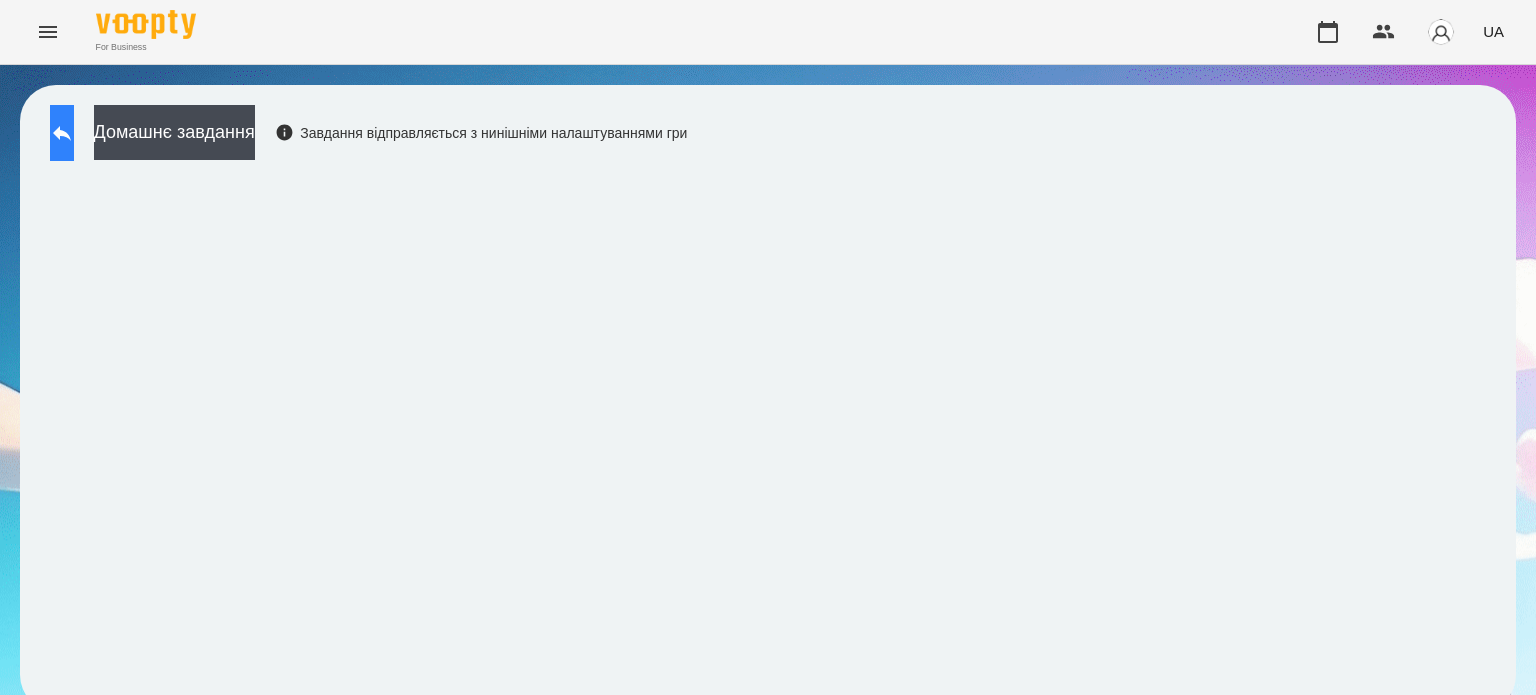 click 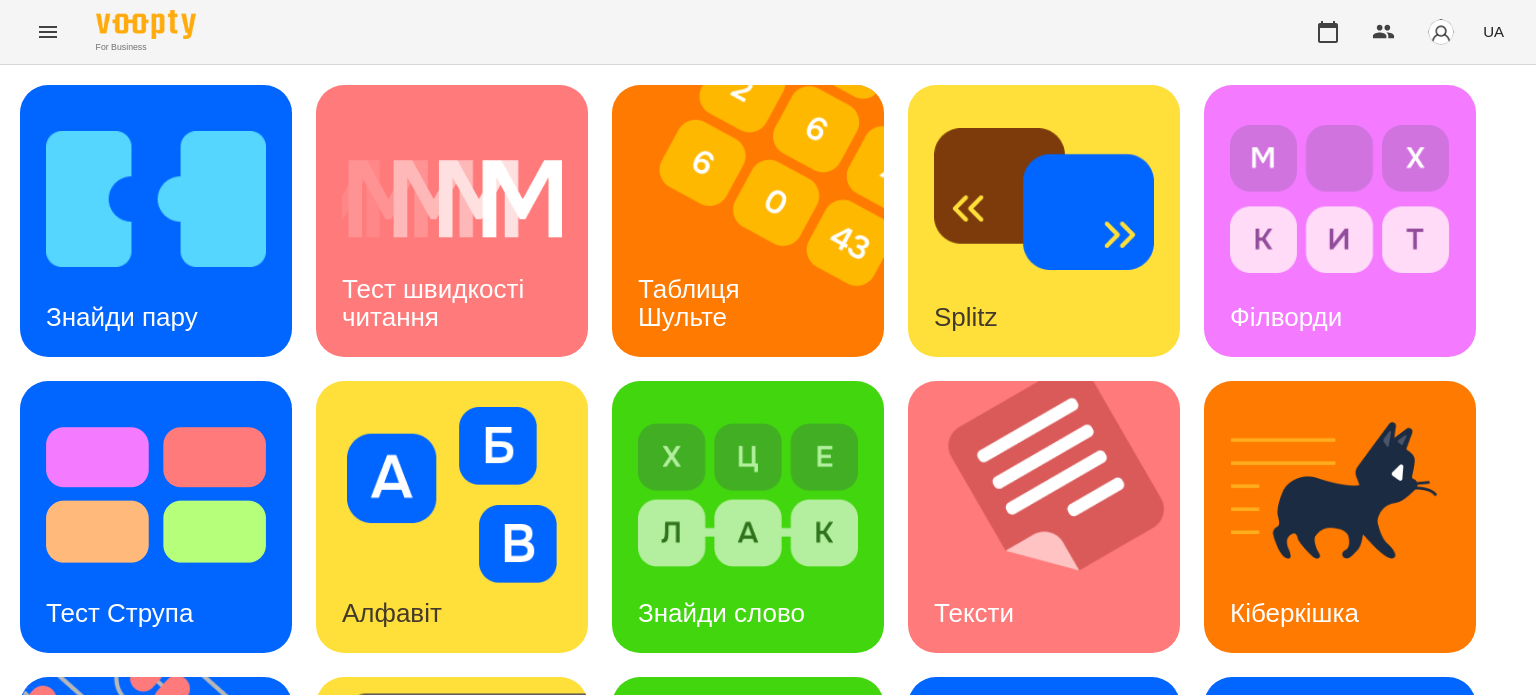 scroll, scrollTop: 269, scrollLeft: 0, axis: vertical 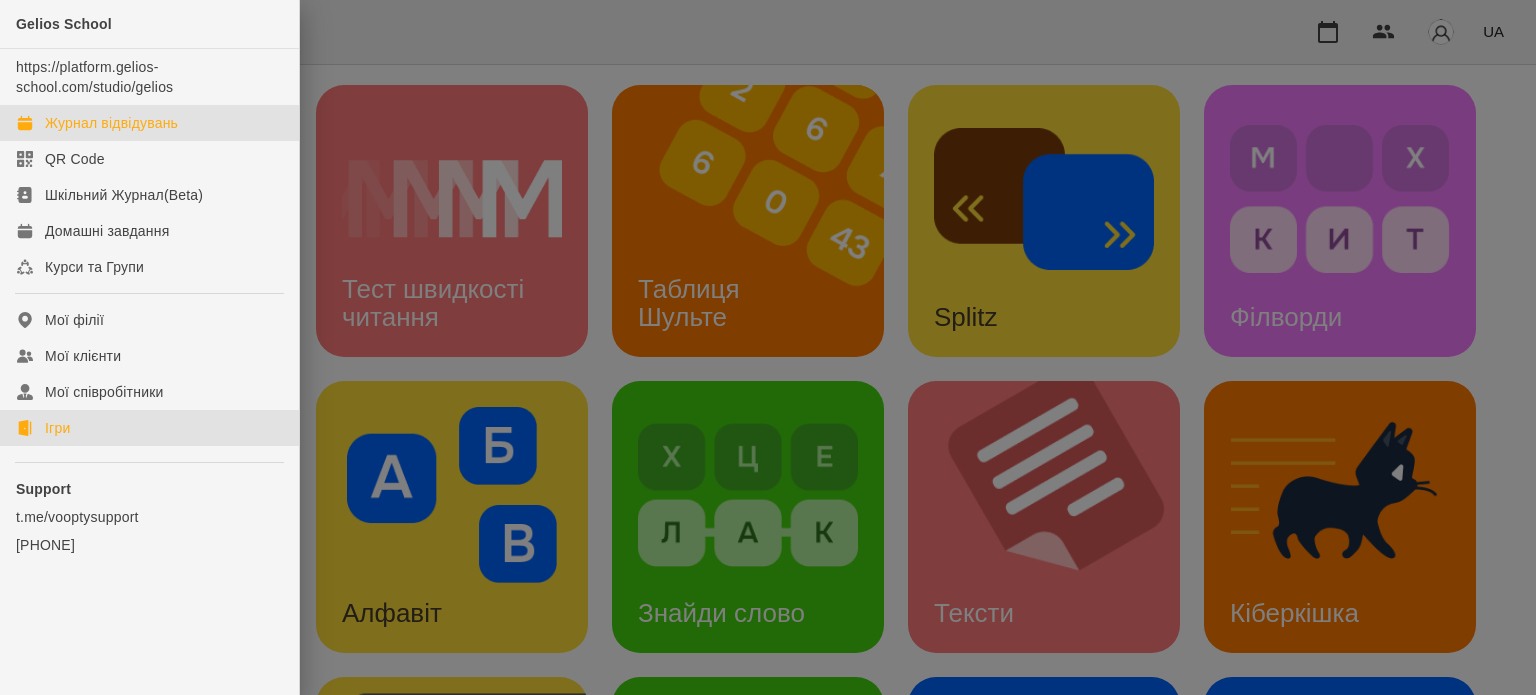 click on "Журнал відвідувань" at bounding box center [111, 123] 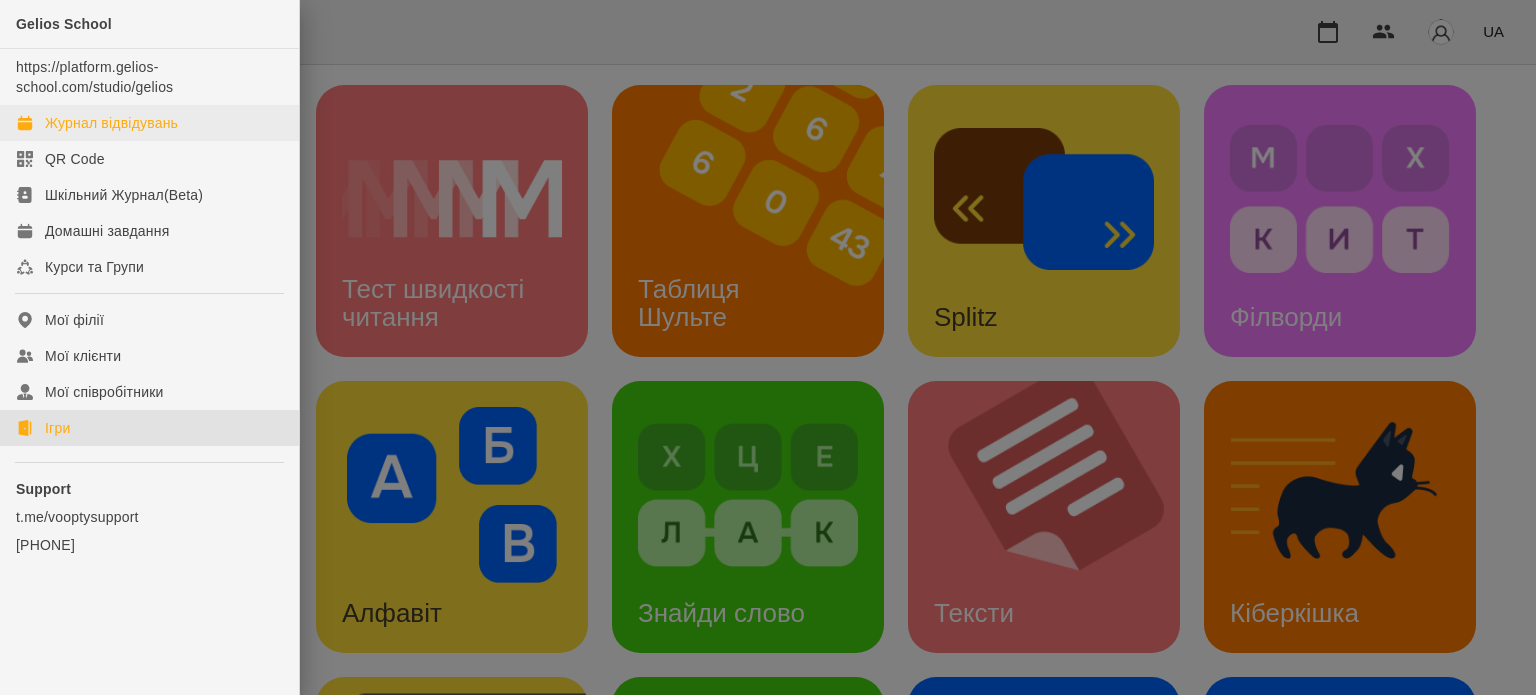 scroll, scrollTop: 0, scrollLeft: 0, axis: both 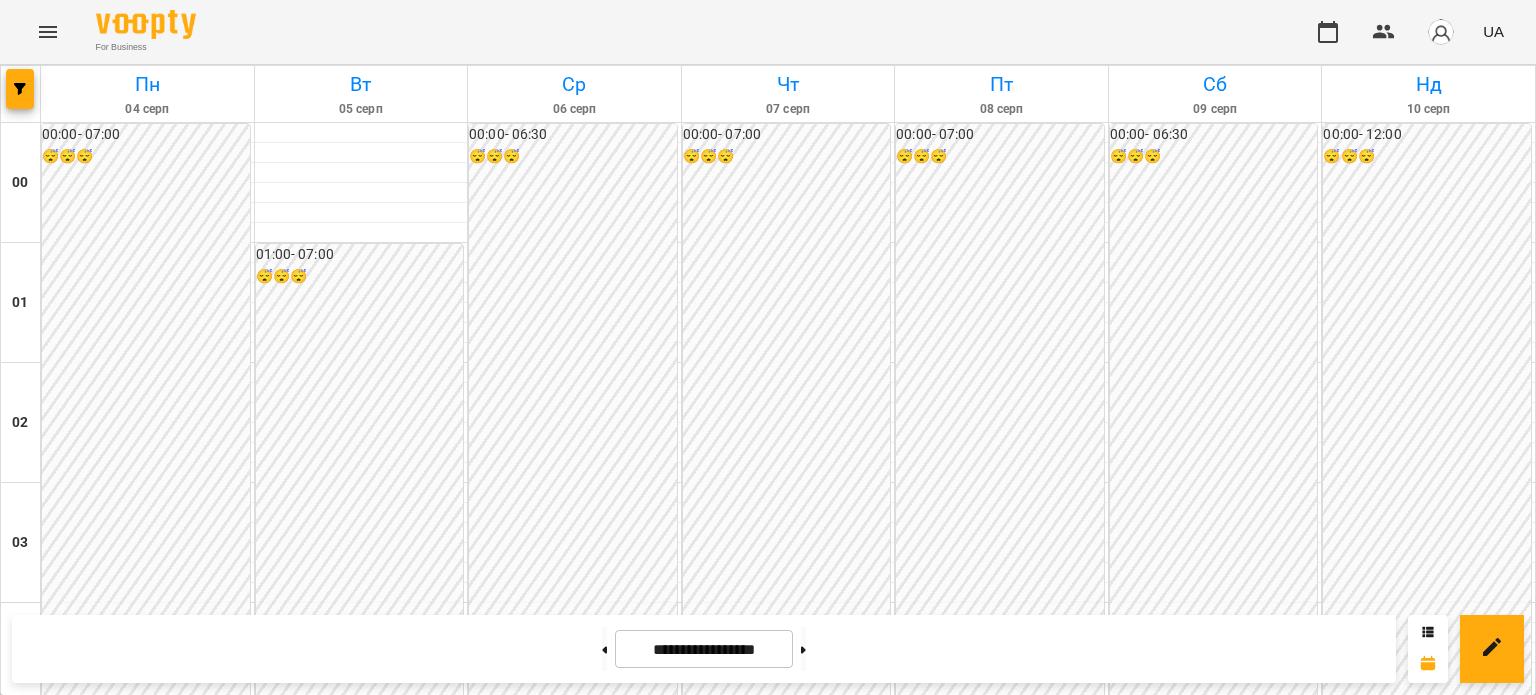 click on "18:00 [FIRST] [LAST]" at bounding box center (401, 2311) 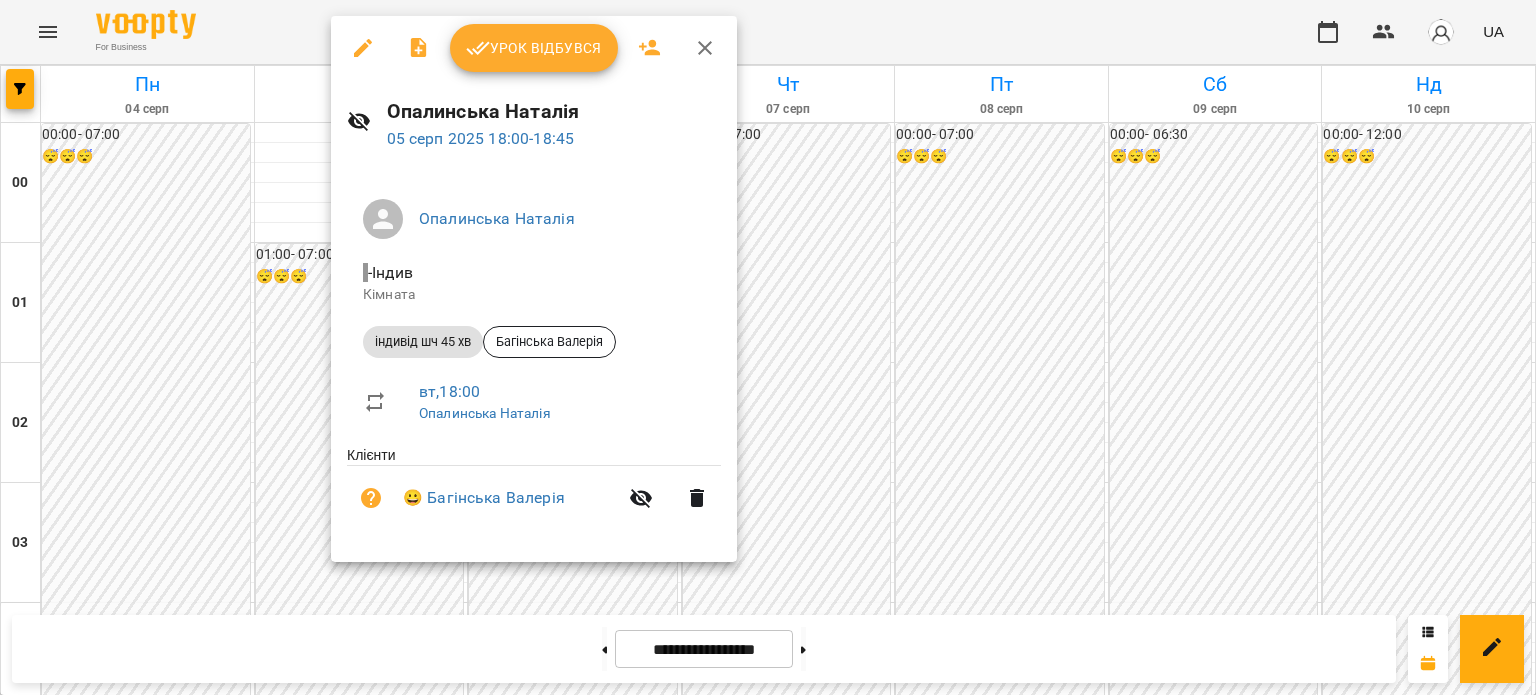 click on "Урок відбувся" at bounding box center [534, 48] 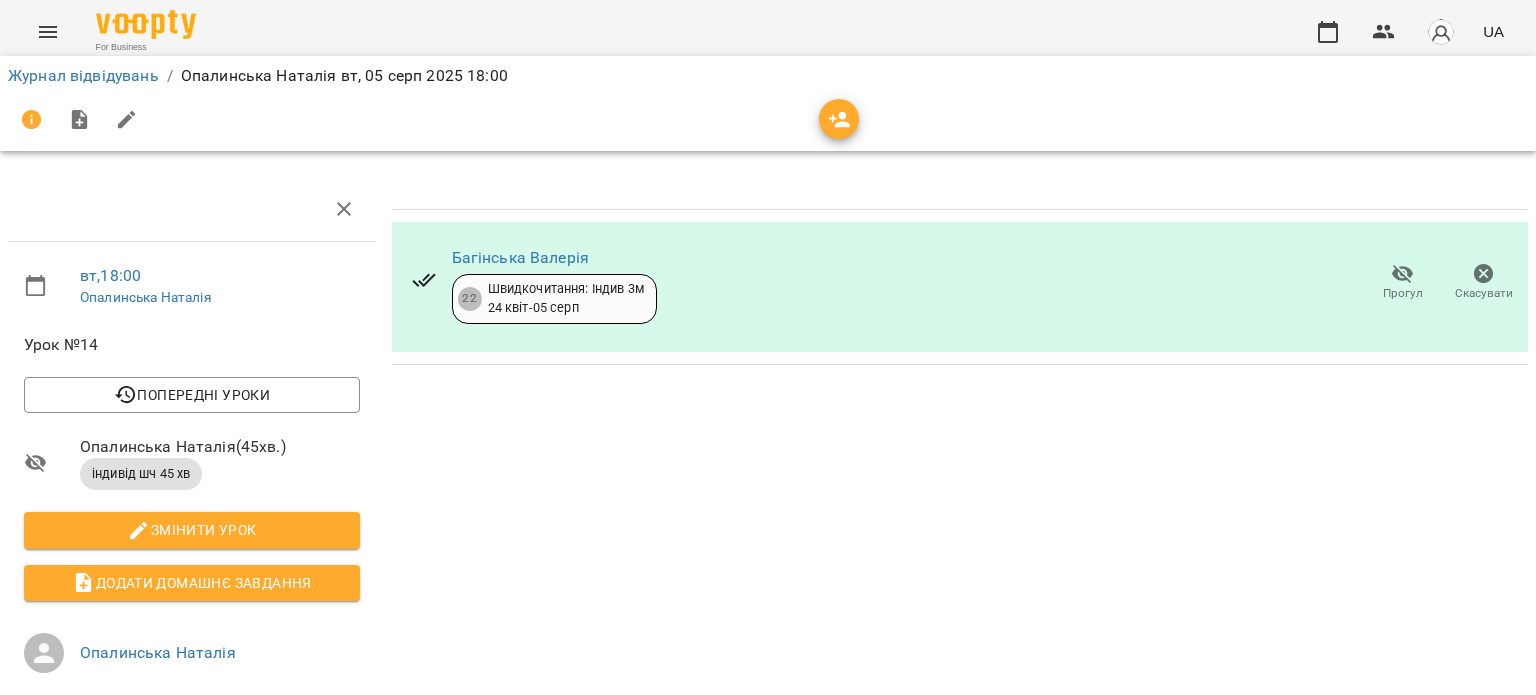 click 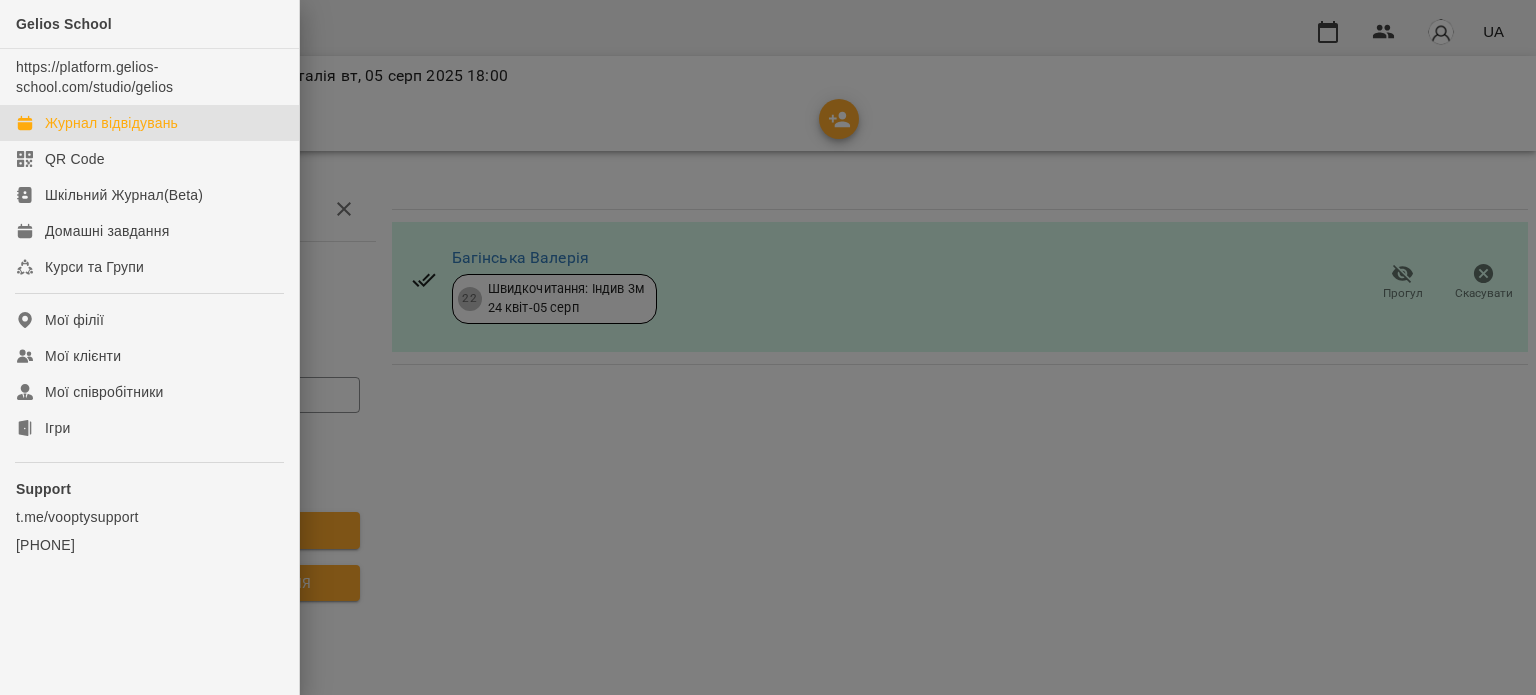 click on "Журнал відвідувань" at bounding box center (111, 123) 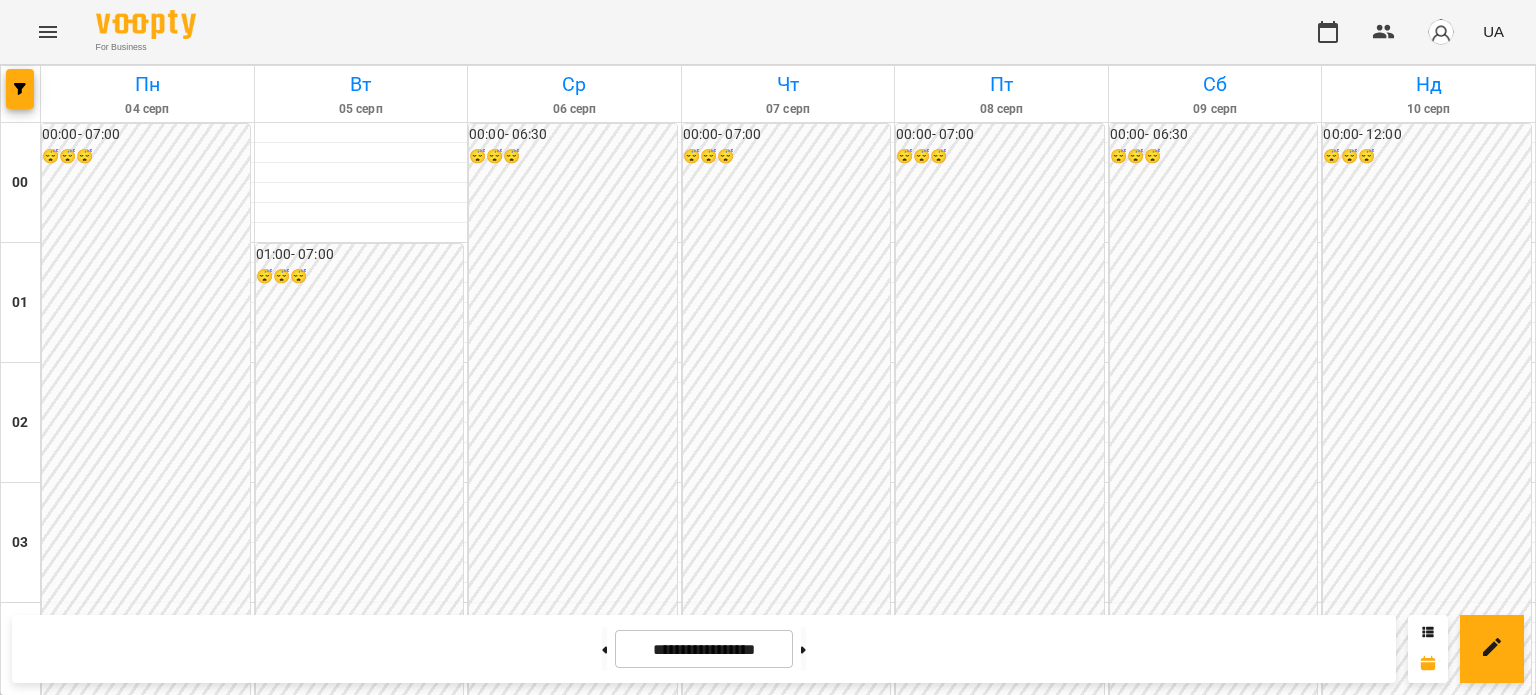 scroll, scrollTop: 2000, scrollLeft: 0, axis: vertical 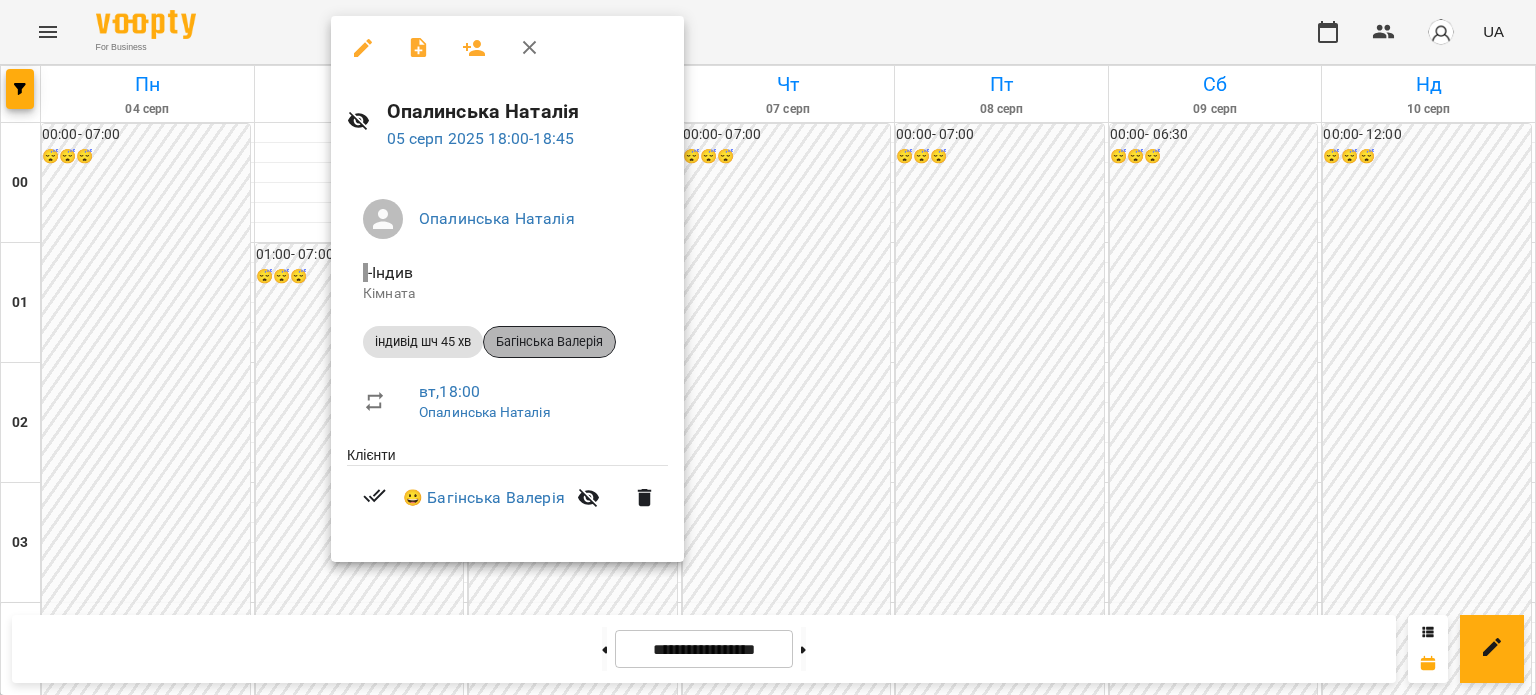 click on "Багінська Валерія" at bounding box center (549, 342) 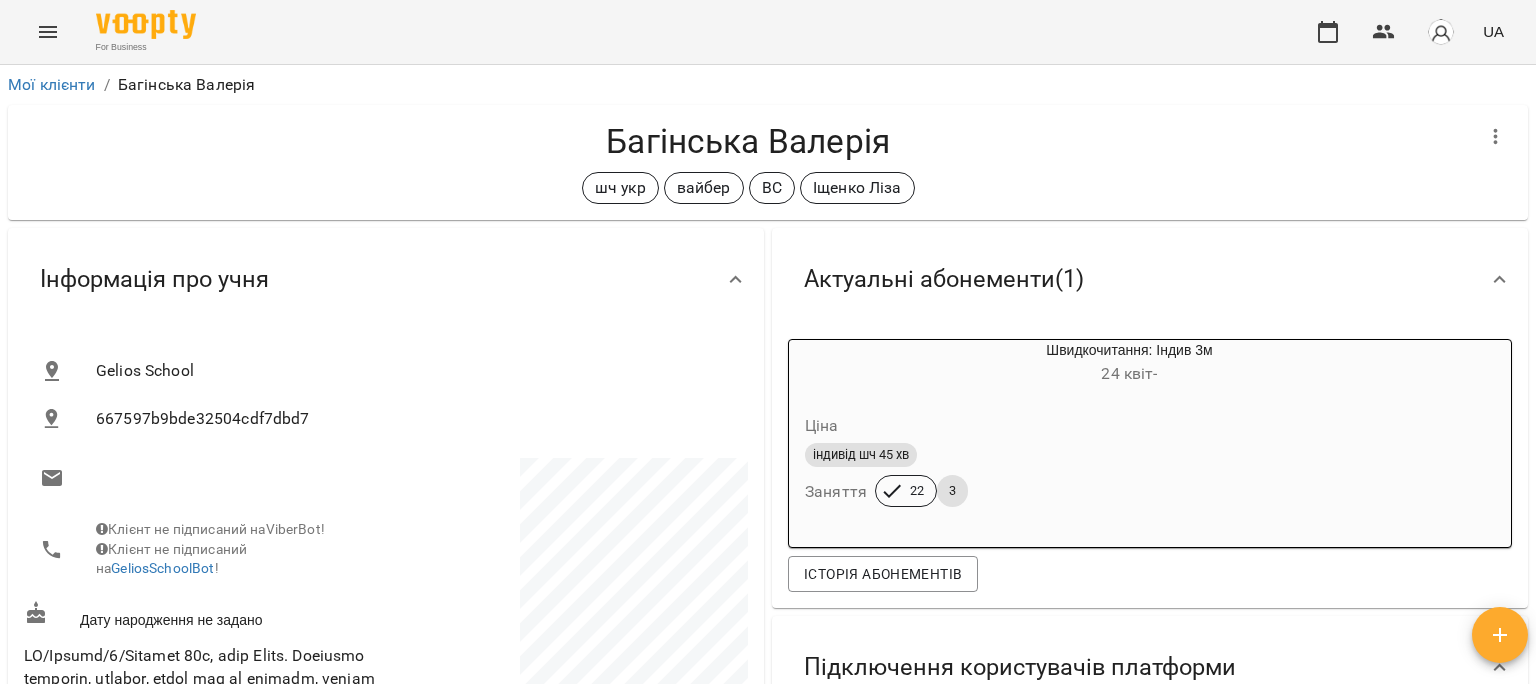 click 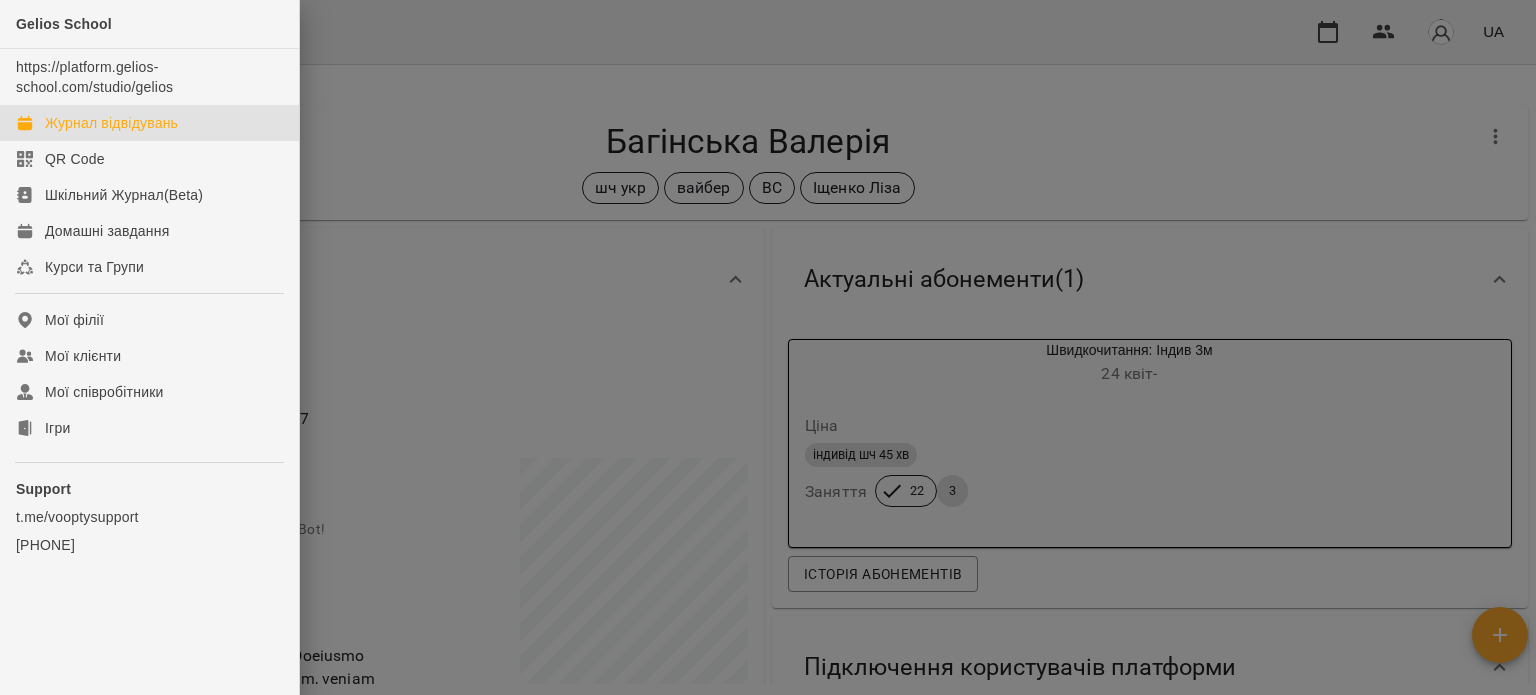 click on "Журнал відвідувань" at bounding box center [111, 123] 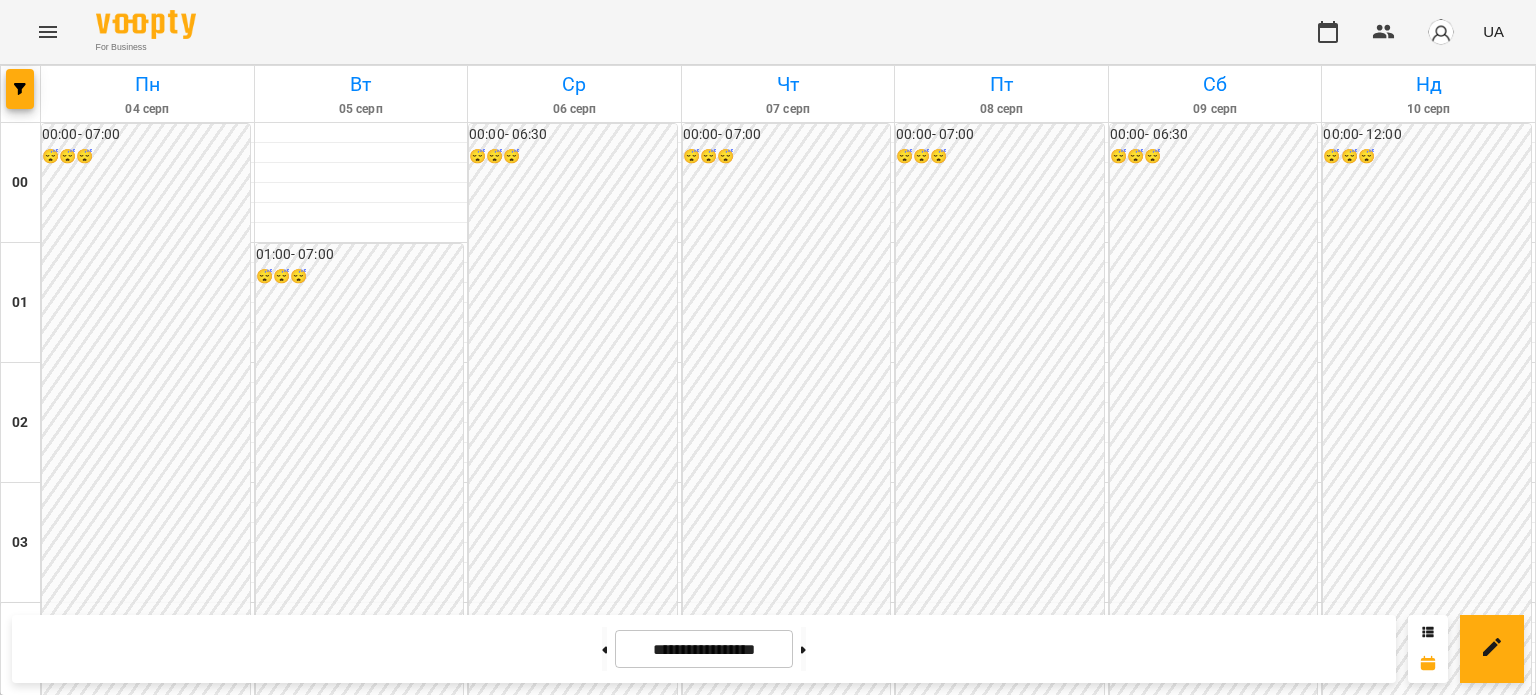 scroll, scrollTop: 2200, scrollLeft: 0, axis: vertical 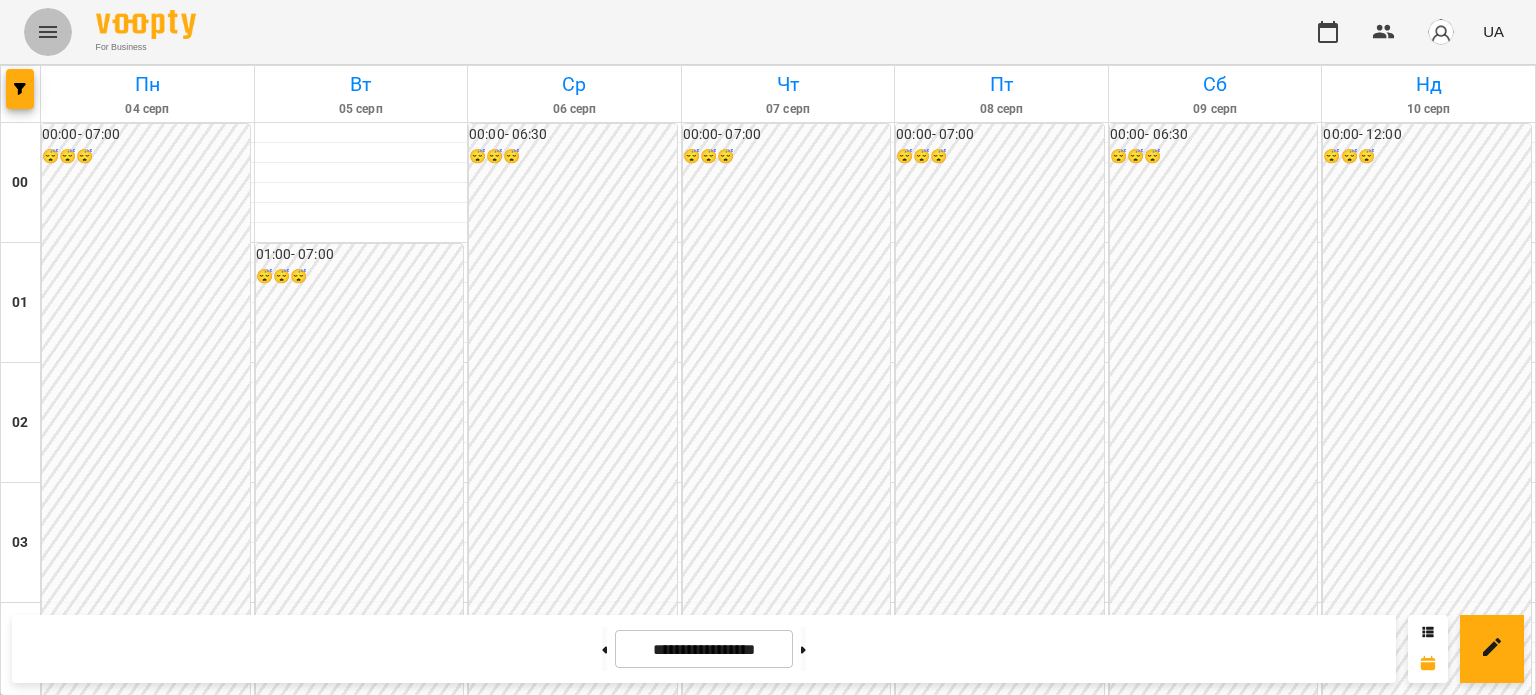 click 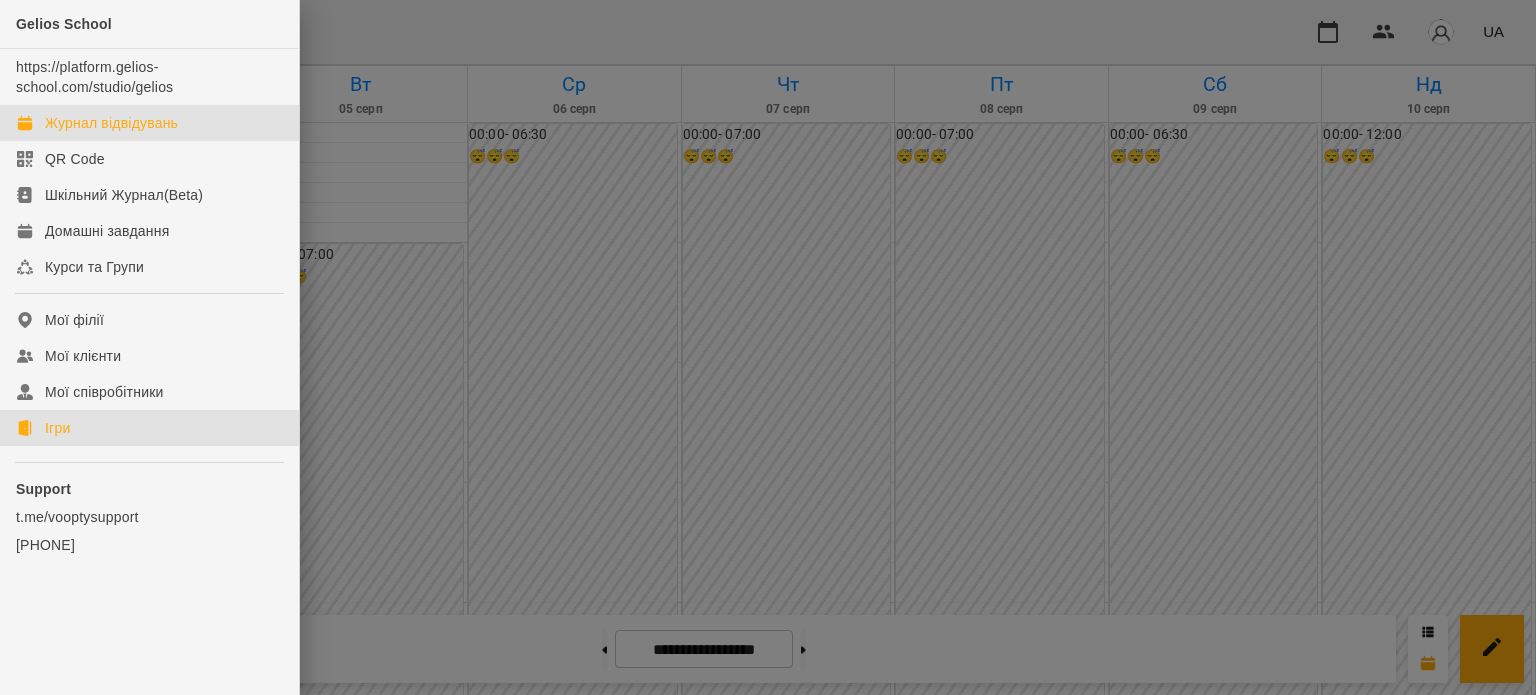 click on "Ігри" 